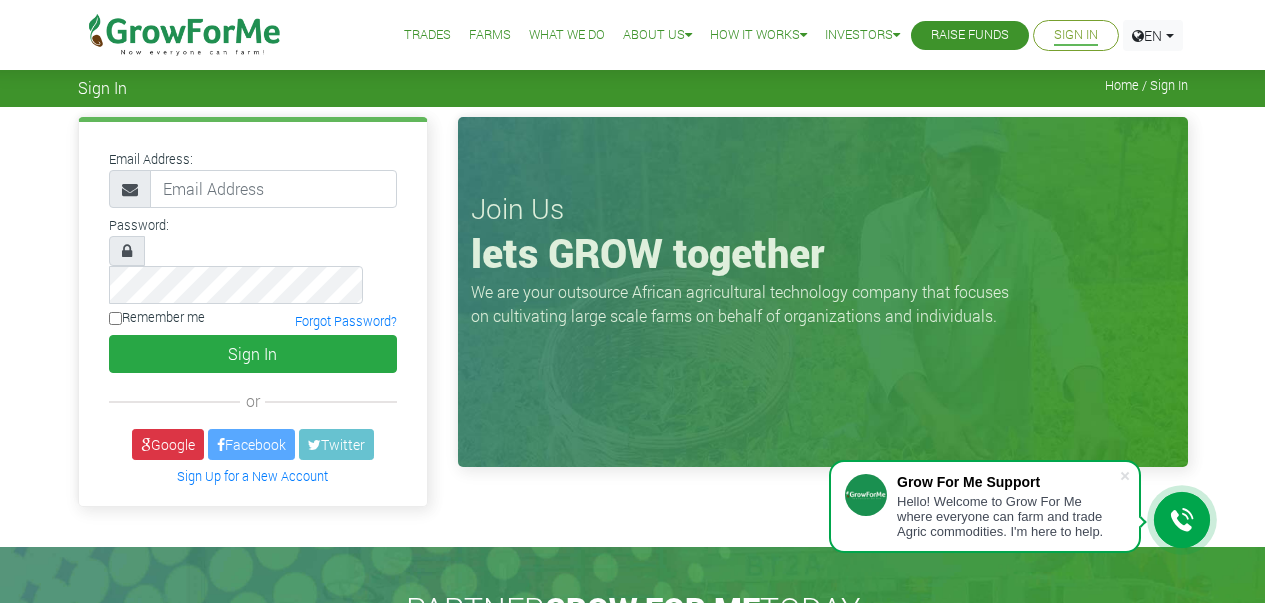 scroll, scrollTop: 0, scrollLeft: 0, axis: both 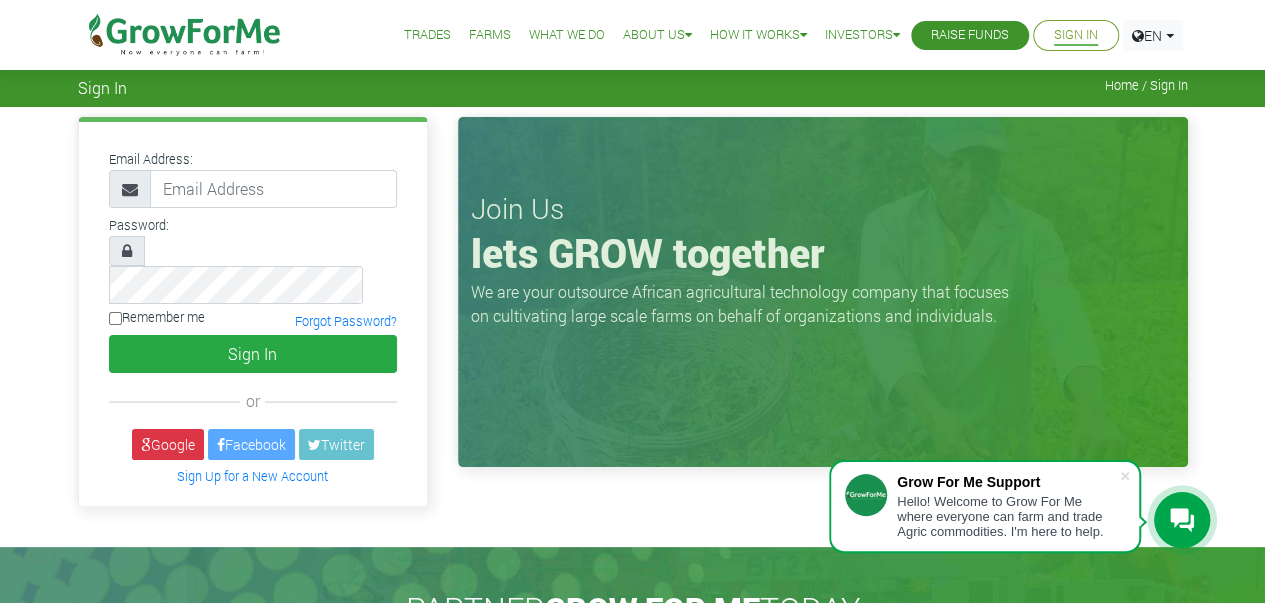 click on "Google" at bounding box center [168, 444] 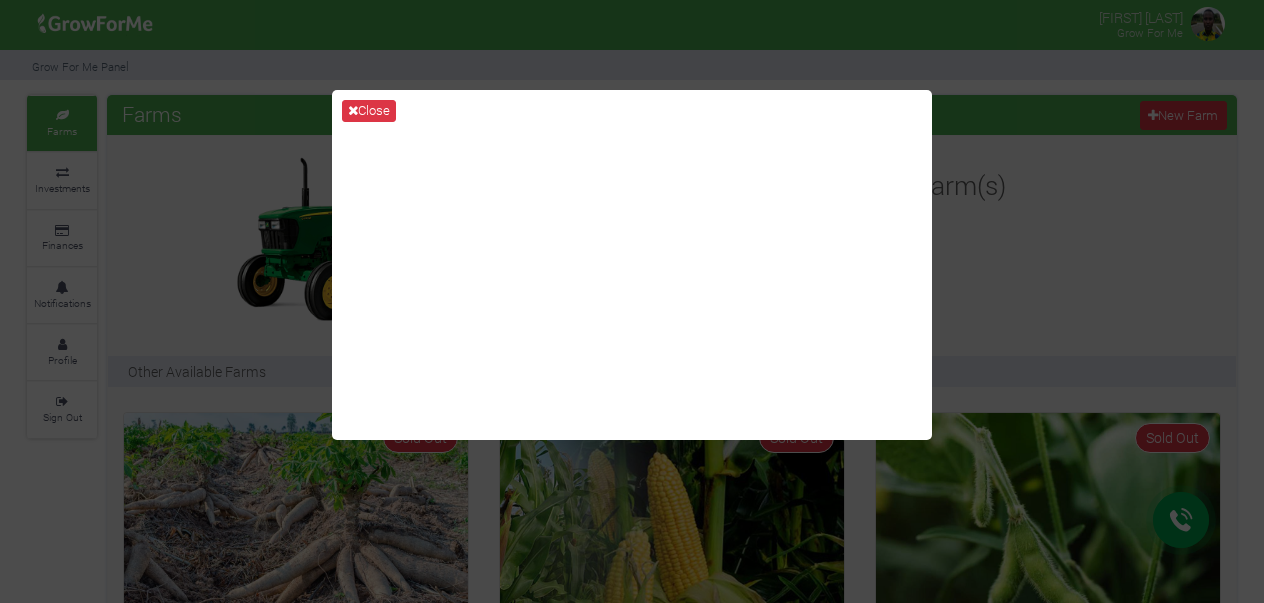 scroll, scrollTop: 0, scrollLeft: 0, axis: both 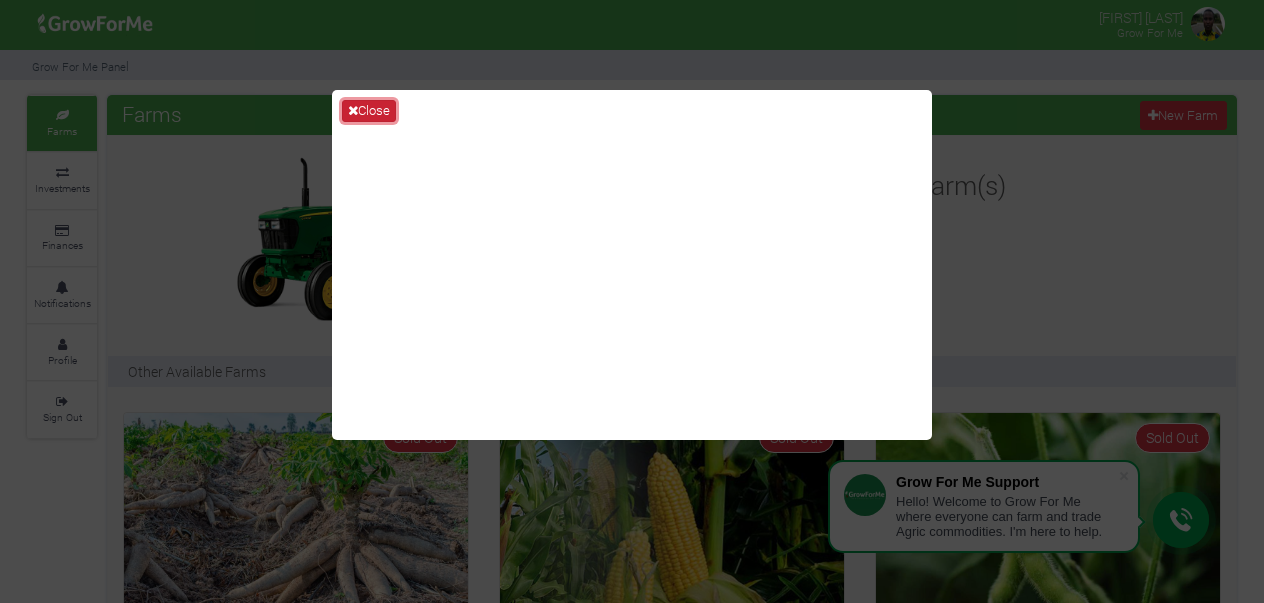 click on "Close" at bounding box center [369, 111] 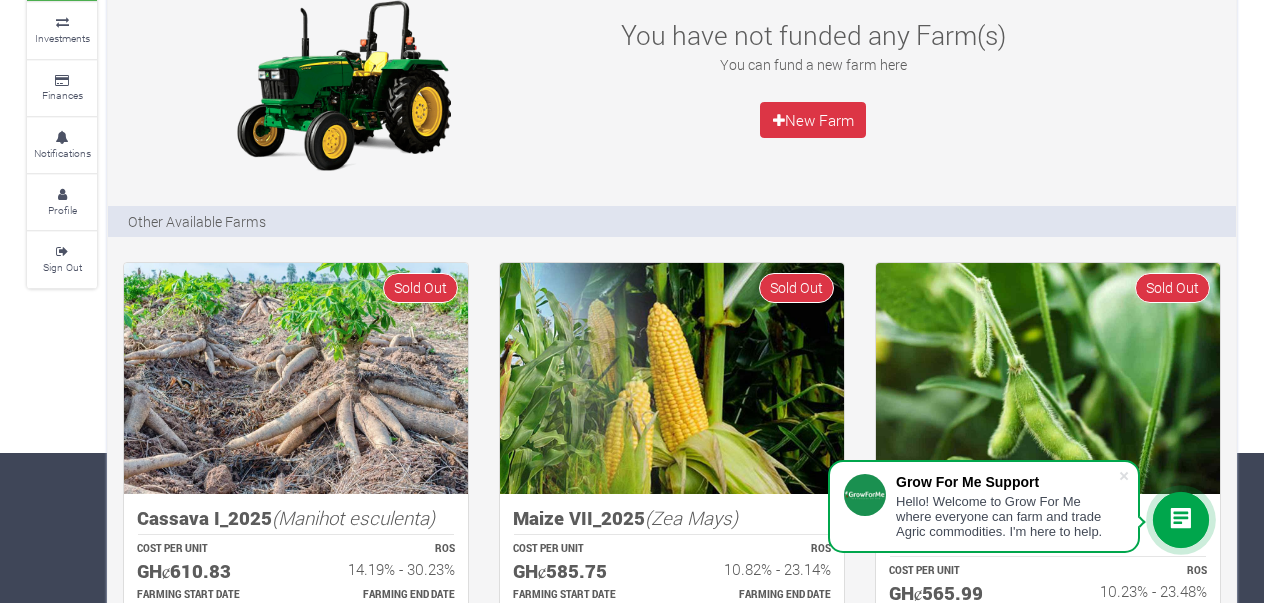 scroll, scrollTop: 0, scrollLeft: 0, axis: both 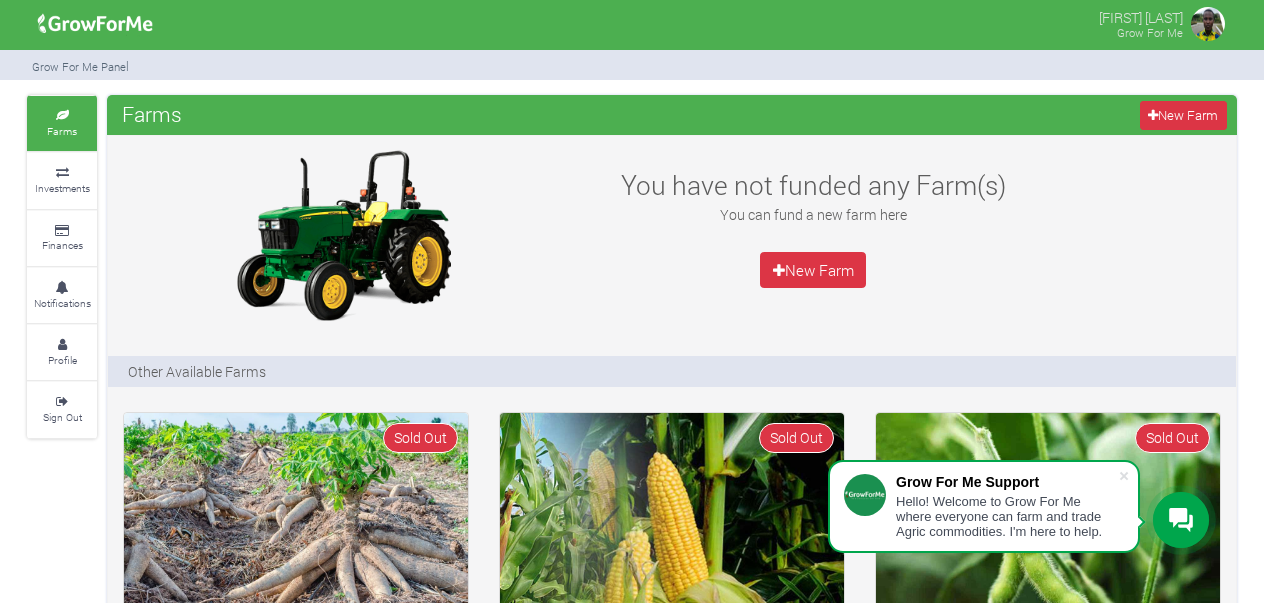 click on "Farms" at bounding box center [62, 131] 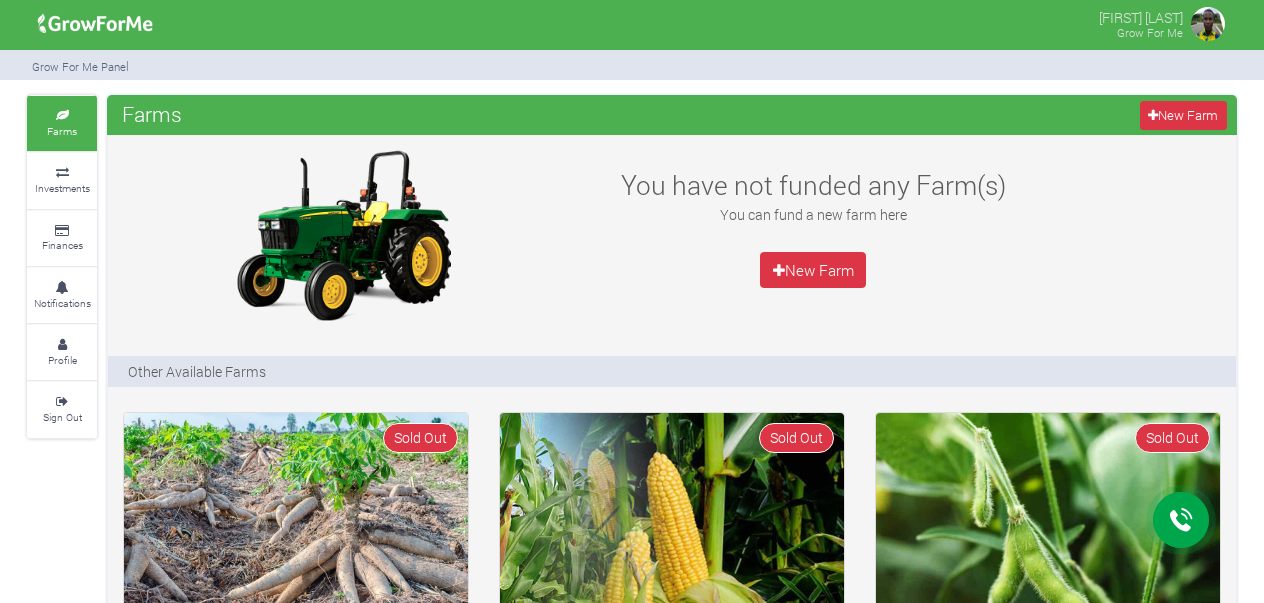 scroll, scrollTop: 0, scrollLeft: 0, axis: both 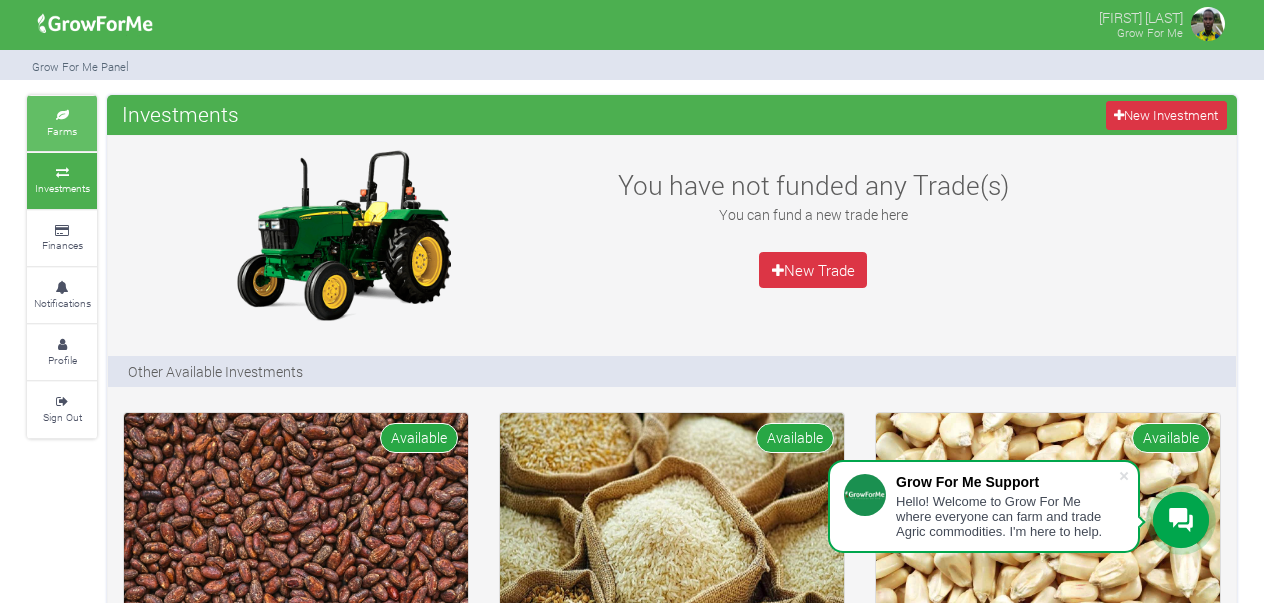 click on "Farms" at bounding box center (62, 123) 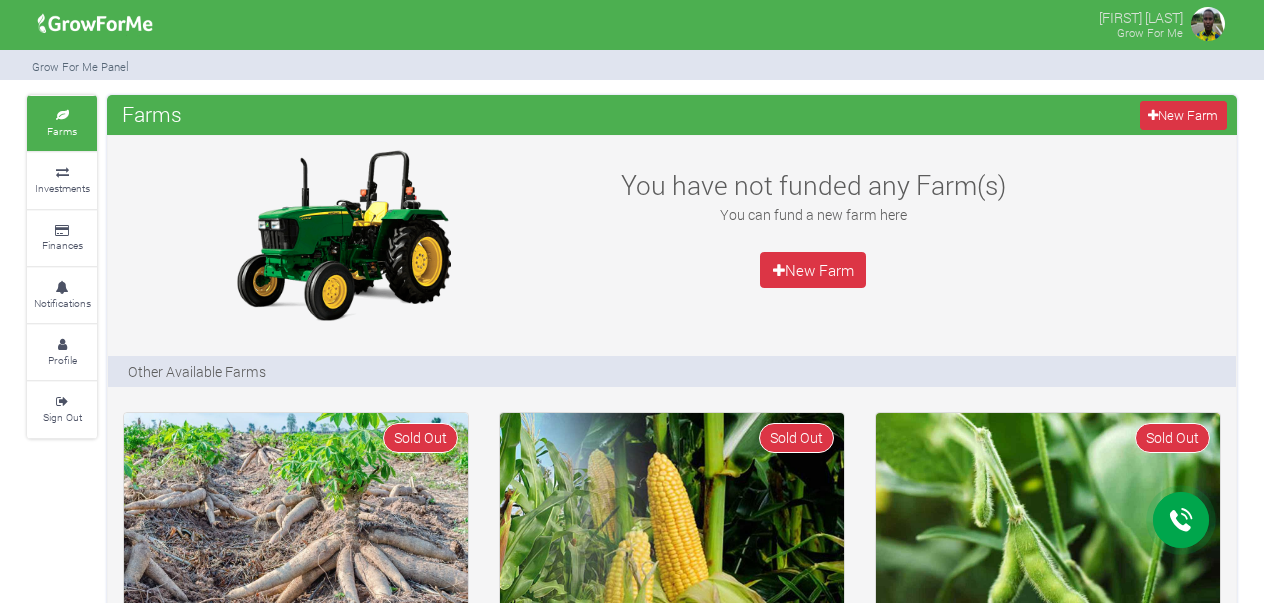 scroll, scrollTop: 0, scrollLeft: 0, axis: both 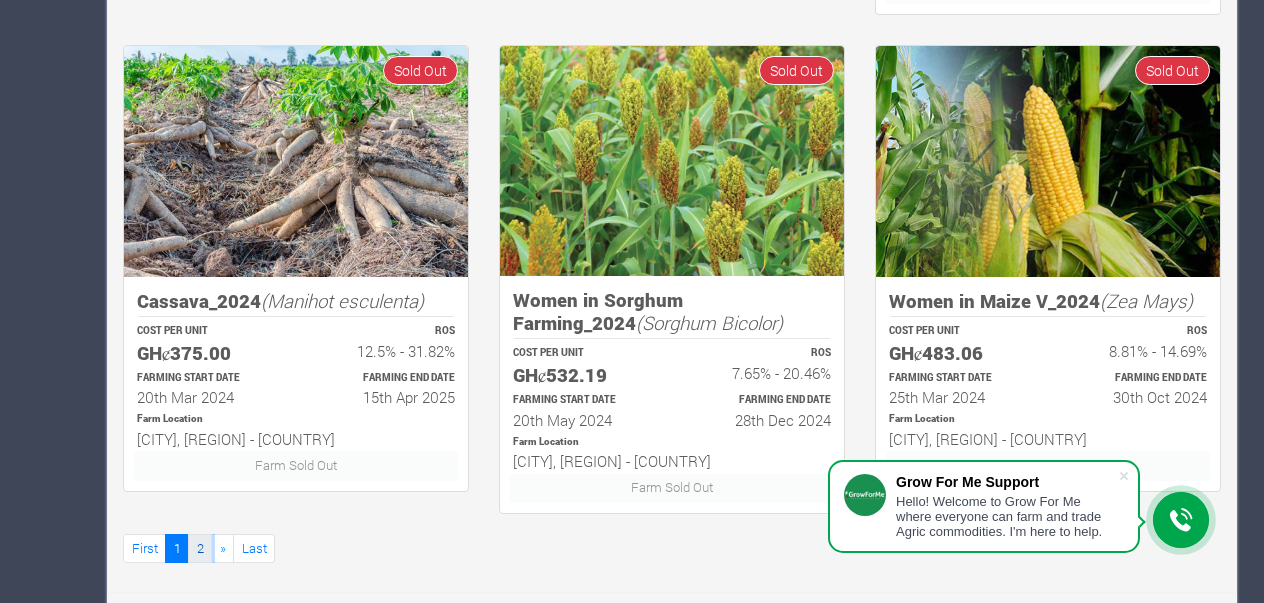 click on "2" at bounding box center [200, 548] 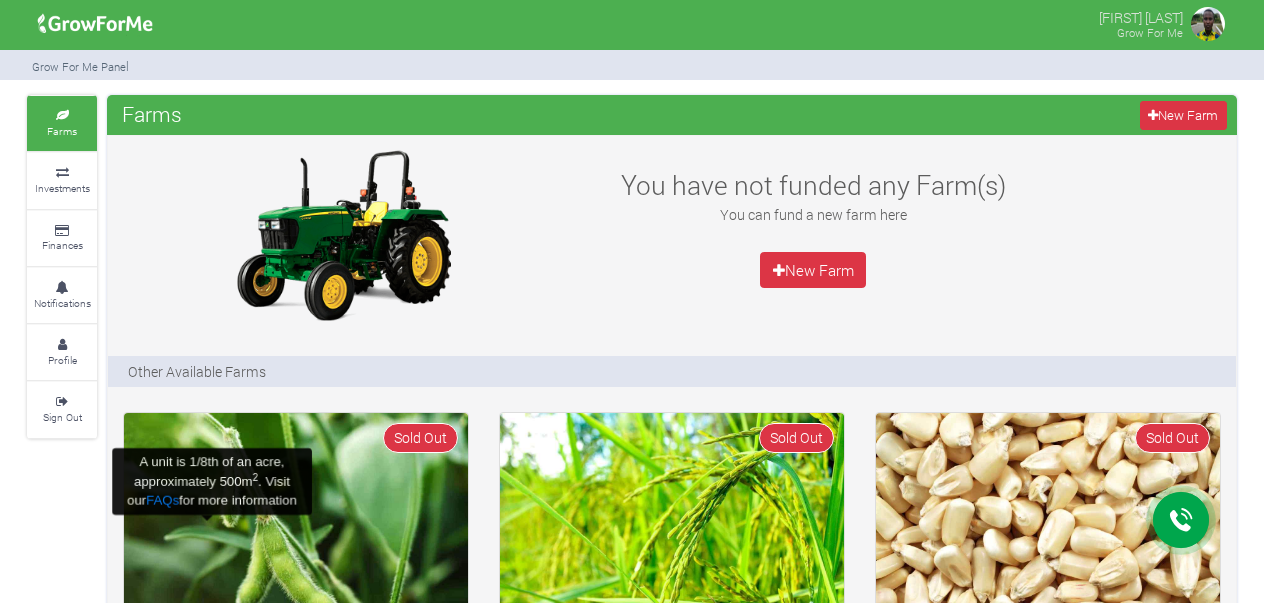 scroll, scrollTop: 238, scrollLeft: 0, axis: vertical 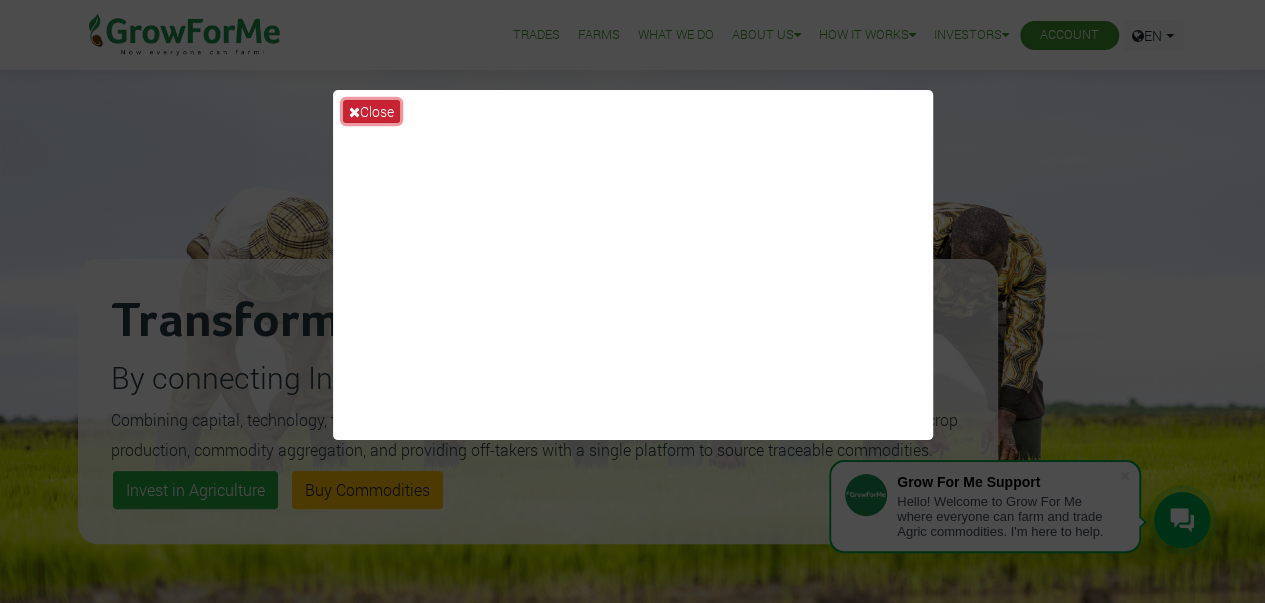 click on "Close" at bounding box center [371, 111] 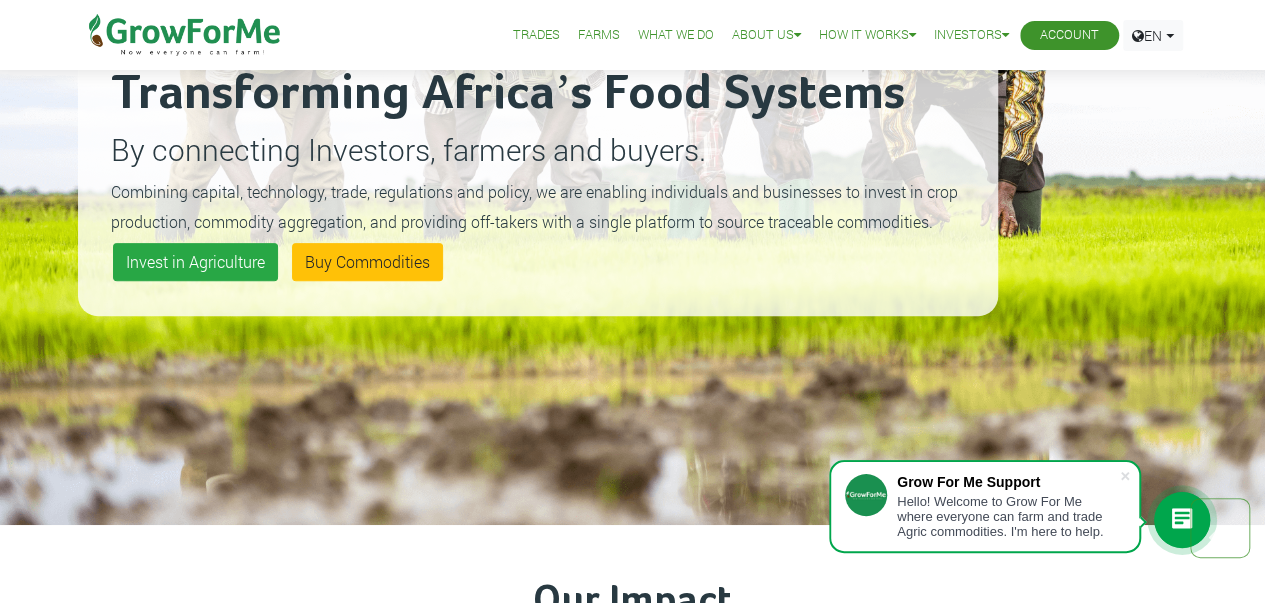 scroll, scrollTop: 0, scrollLeft: 0, axis: both 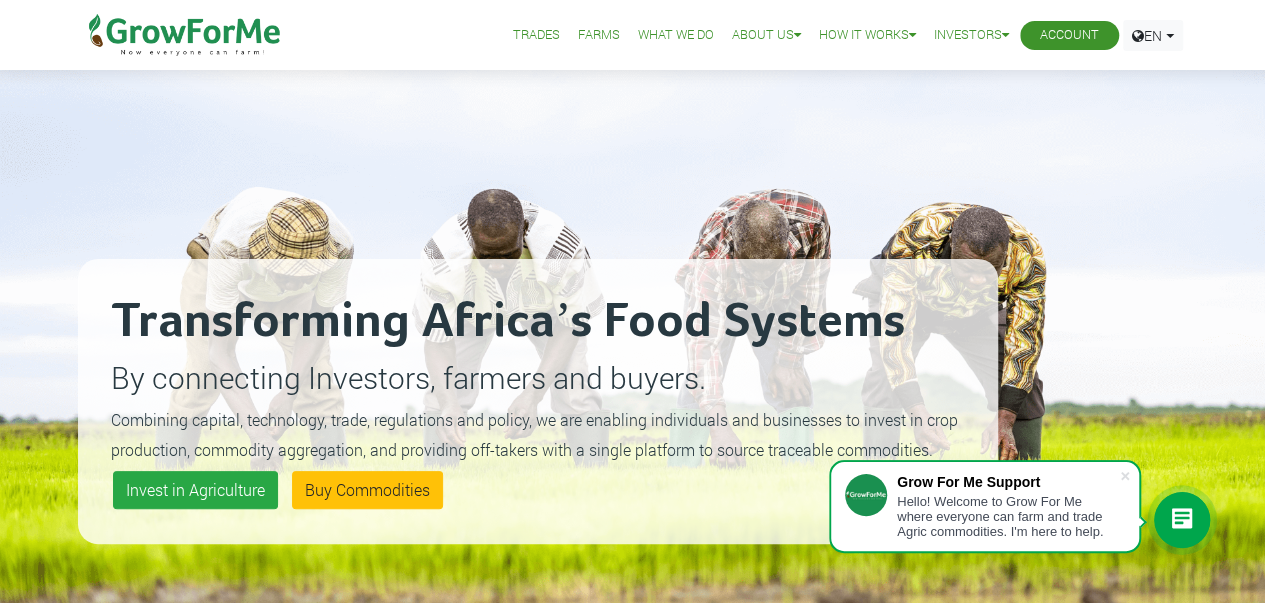 click on "Farms" at bounding box center [599, 35] 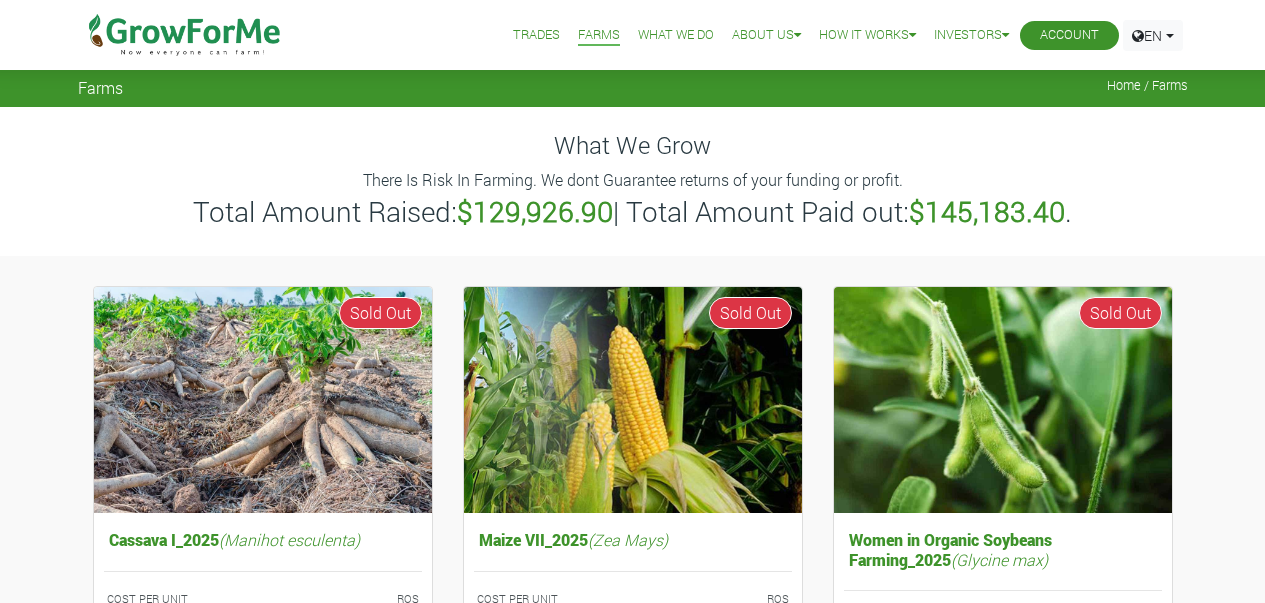 scroll, scrollTop: 0, scrollLeft: 0, axis: both 